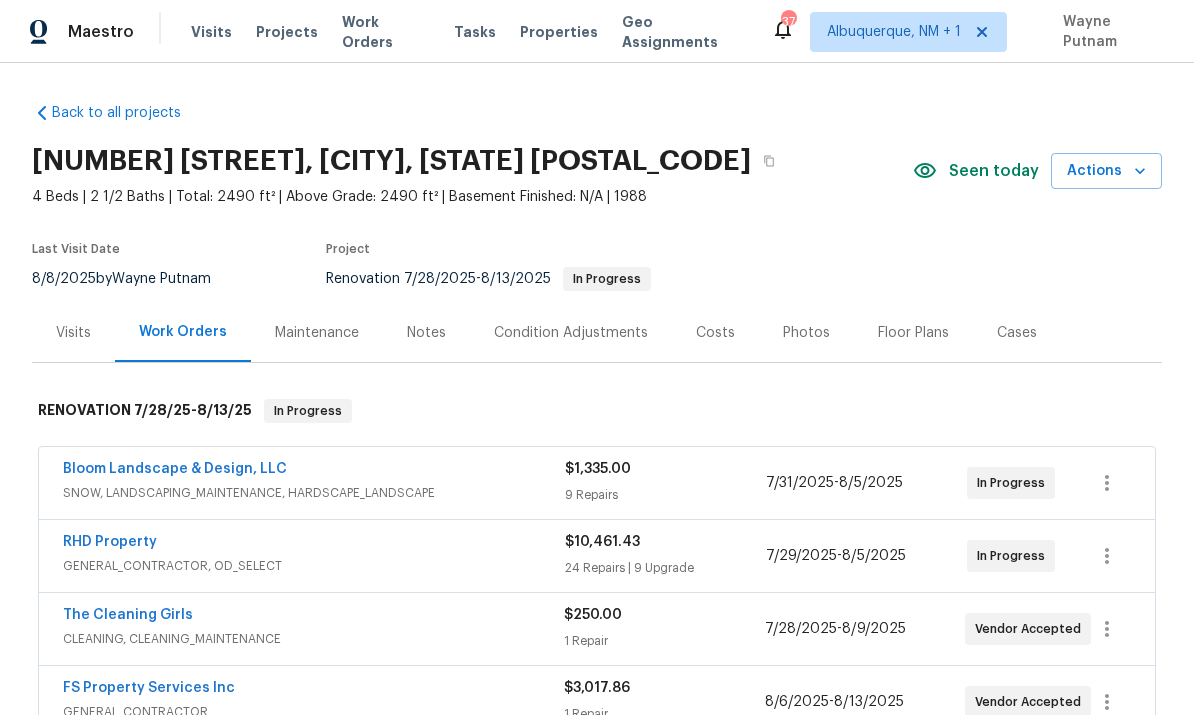 scroll, scrollTop: 0, scrollLeft: 0, axis: both 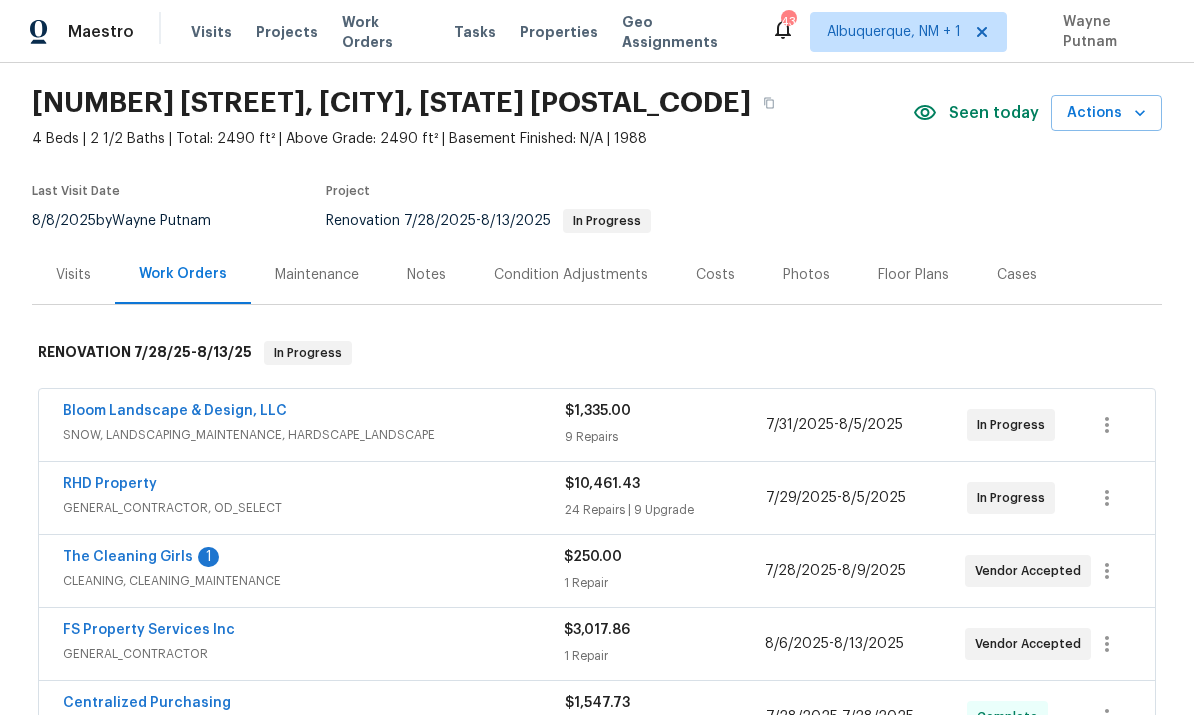 click on "RHD Property" at bounding box center (110, 484) 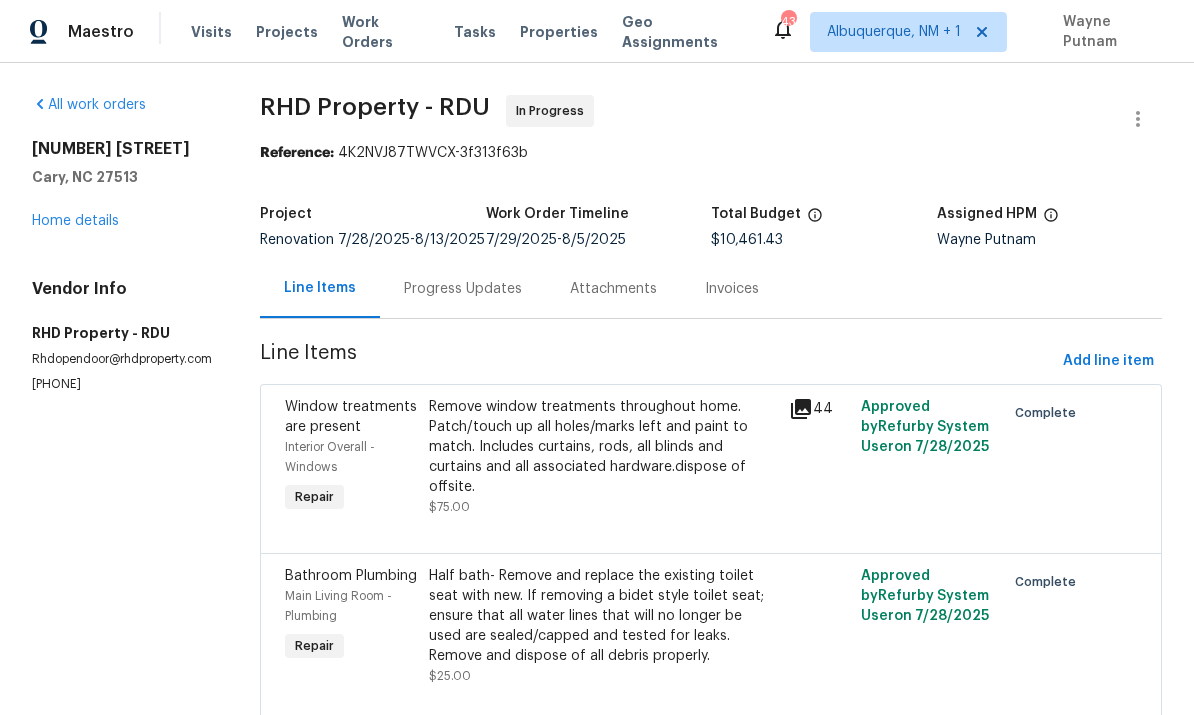 click on "Progress Updates" at bounding box center [463, 289] 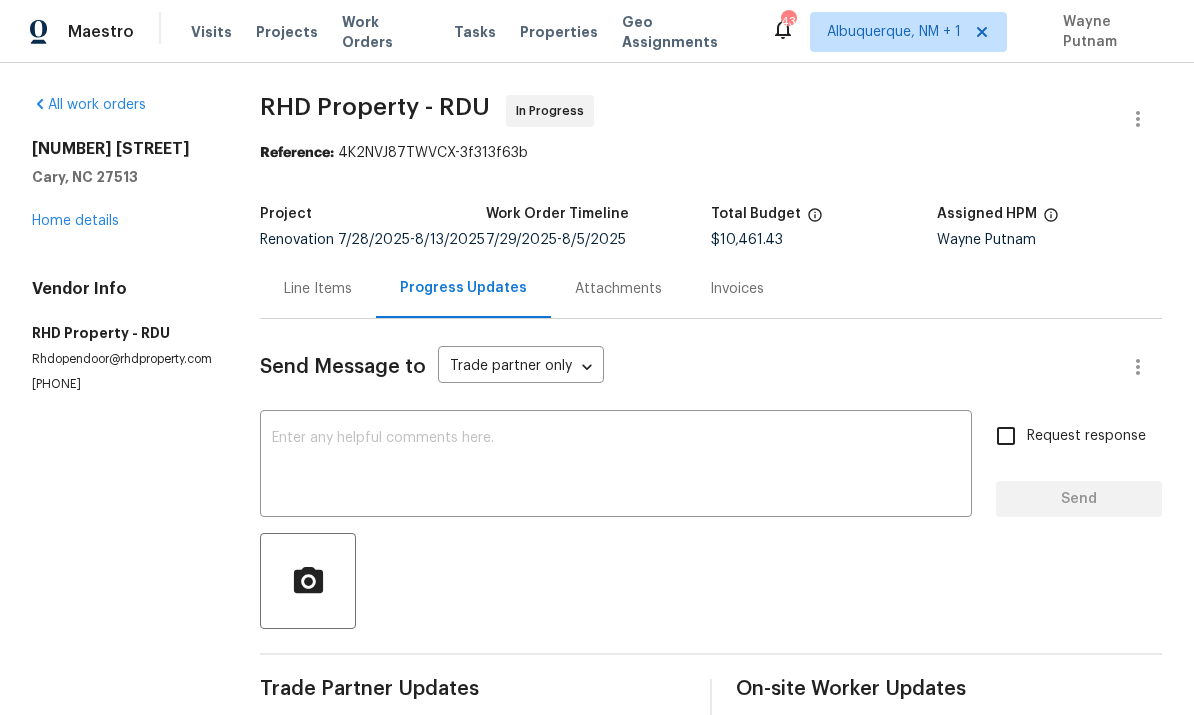 scroll, scrollTop: 0, scrollLeft: 0, axis: both 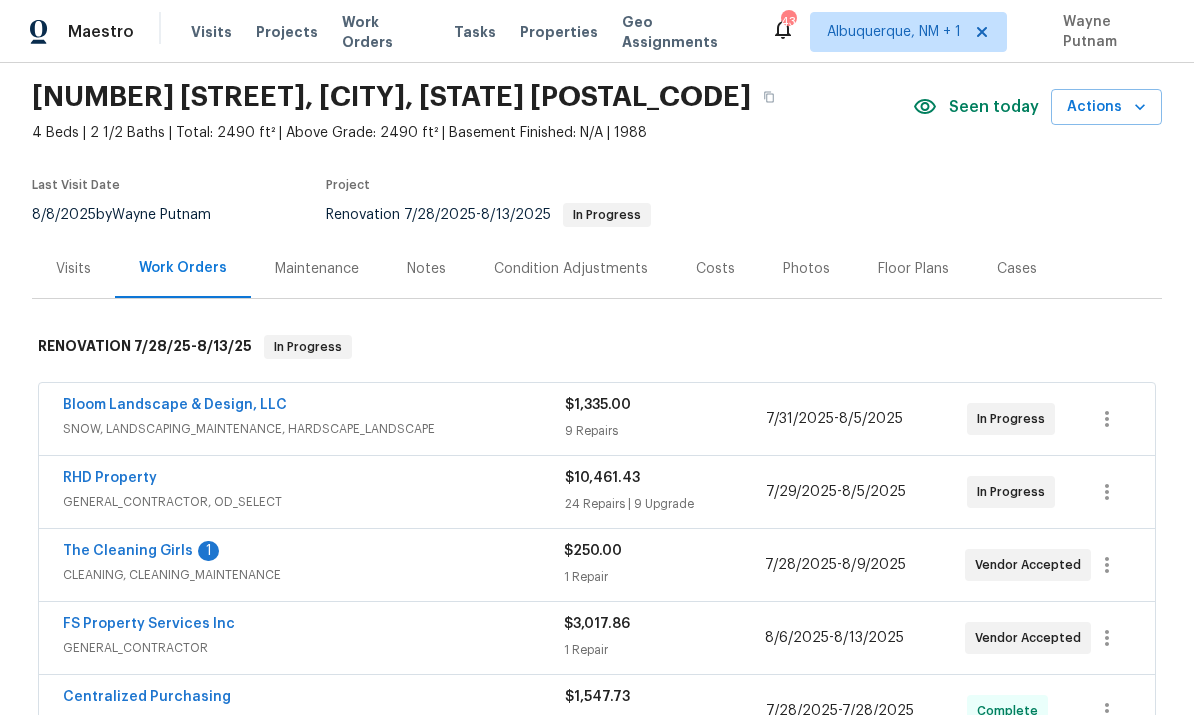 click on "The Cleaning Girls" at bounding box center [128, 551] 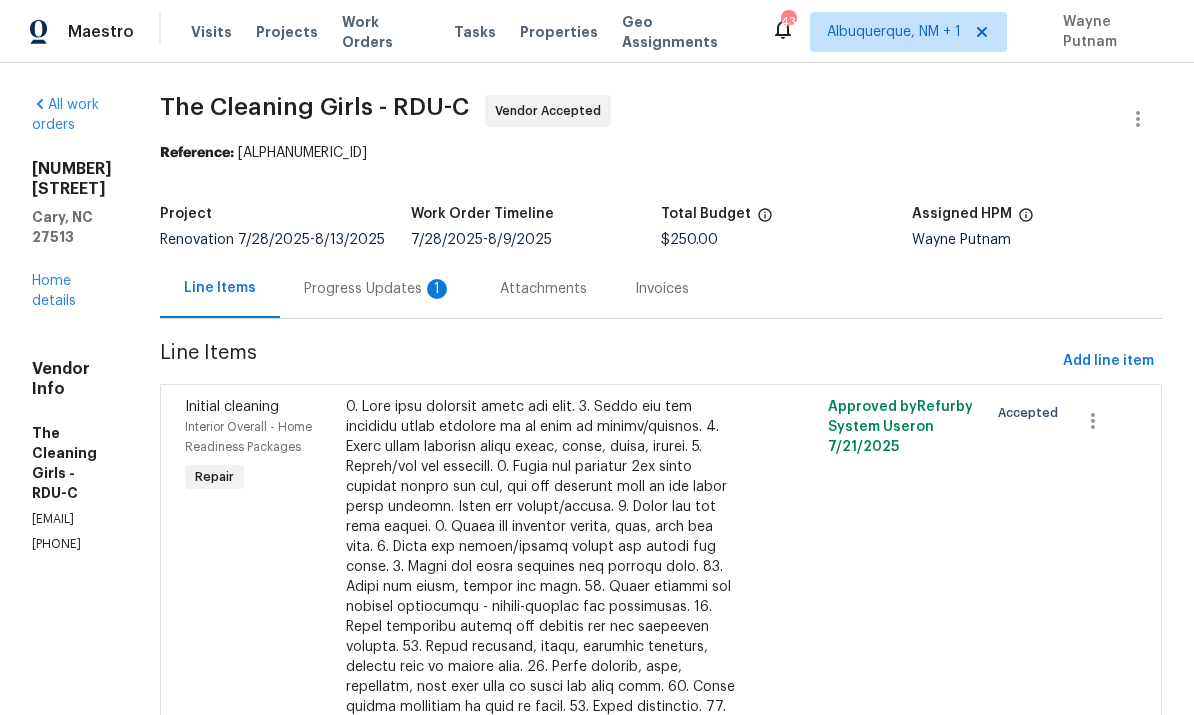 click on "Progress Updates 1" at bounding box center [378, 289] 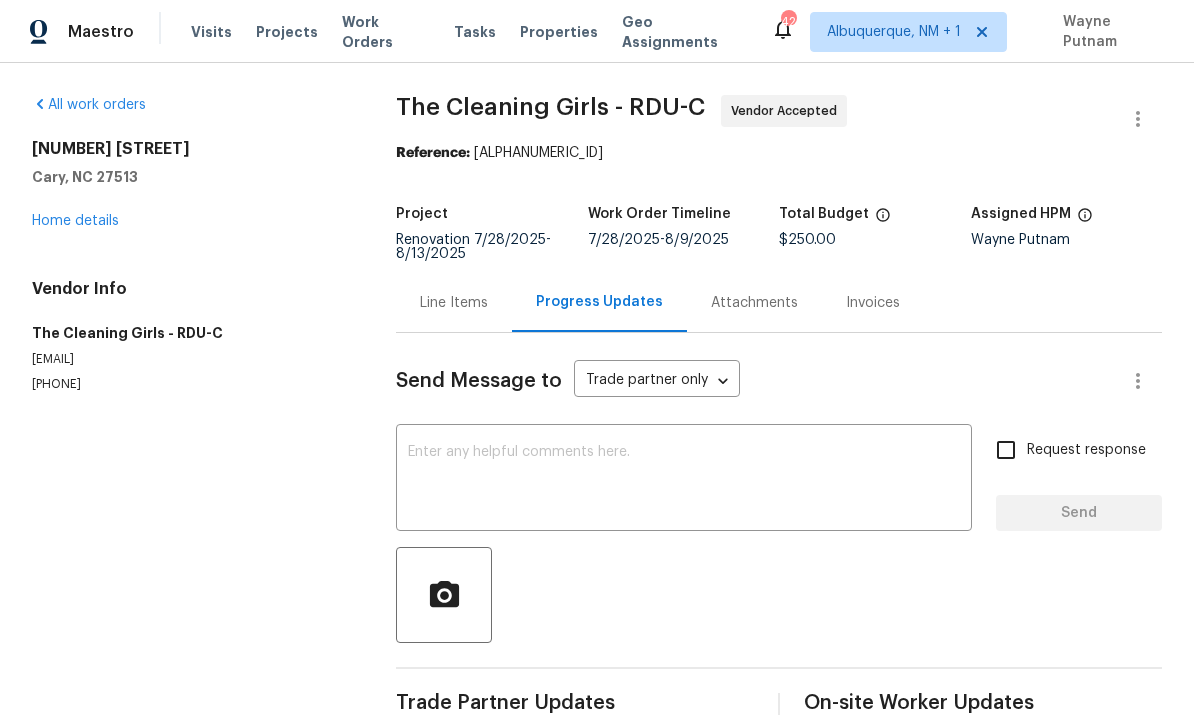 scroll, scrollTop: 0, scrollLeft: 0, axis: both 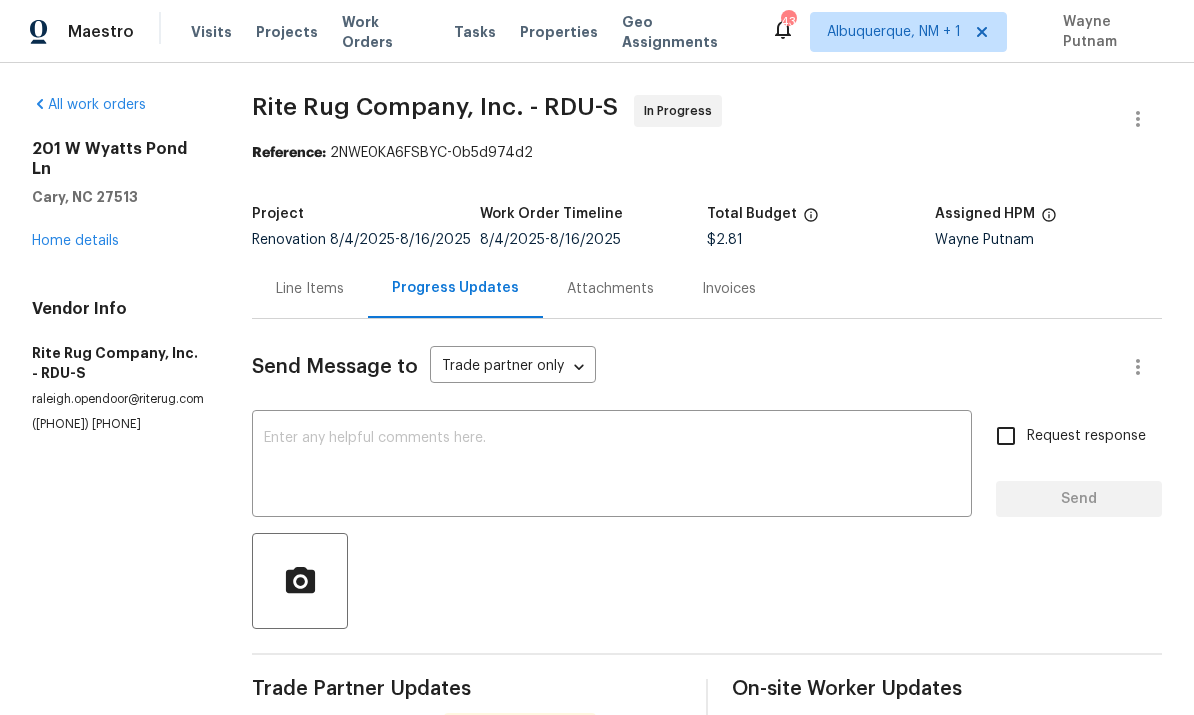 click on "Home details" at bounding box center (75, 241) 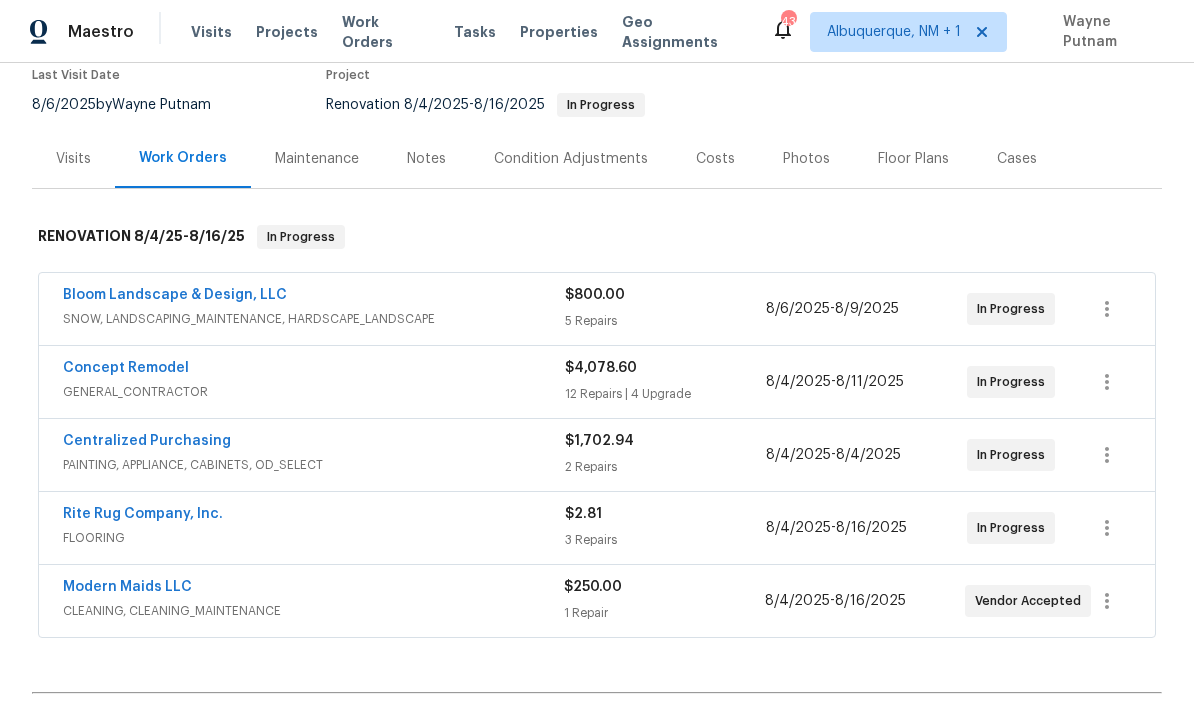 scroll, scrollTop: 254, scrollLeft: 0, axis: vertical 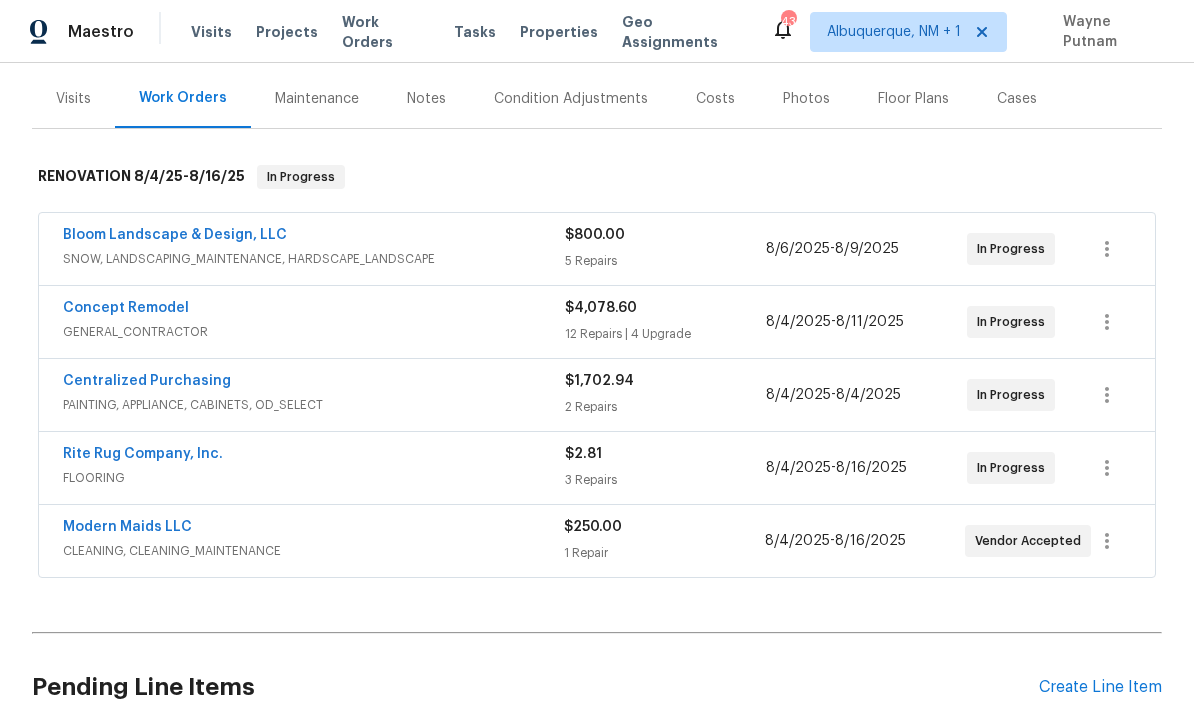 click on "Rite Rug Company, Inc." at bounding box center (143, 454) 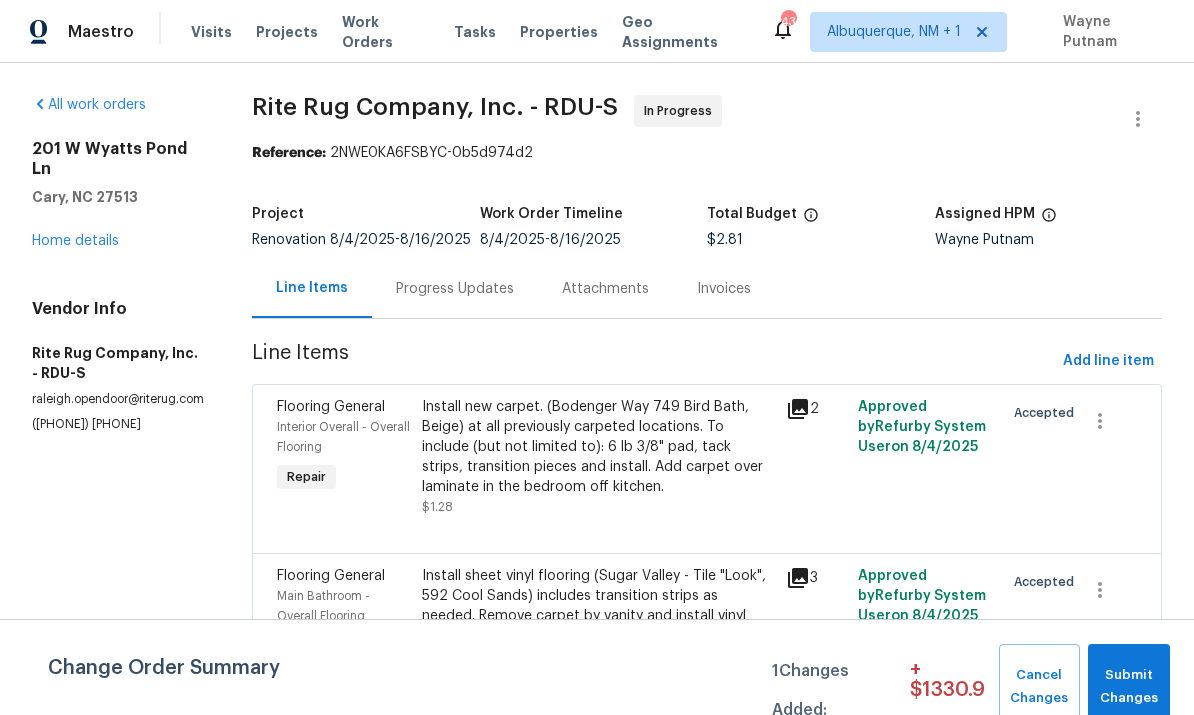 click on "Progress Updates" at bounding box center [455, 289] 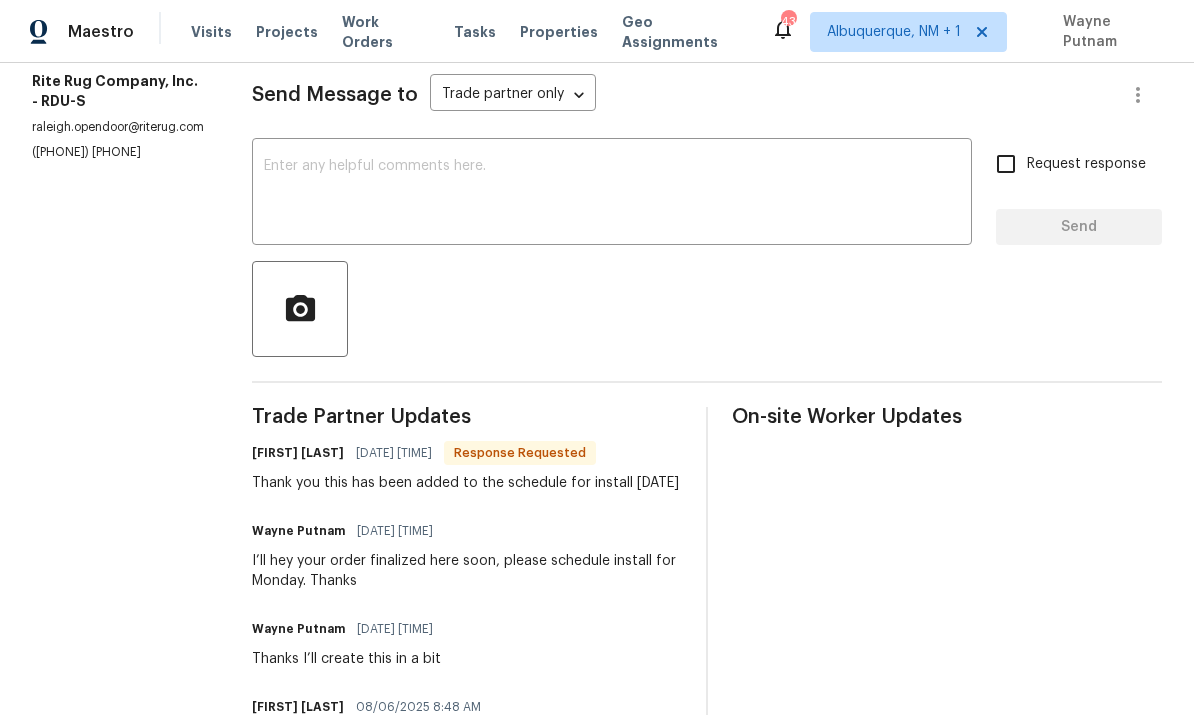 scroll, scrollTop: 277, scrollLeft: 0, axis: vertical 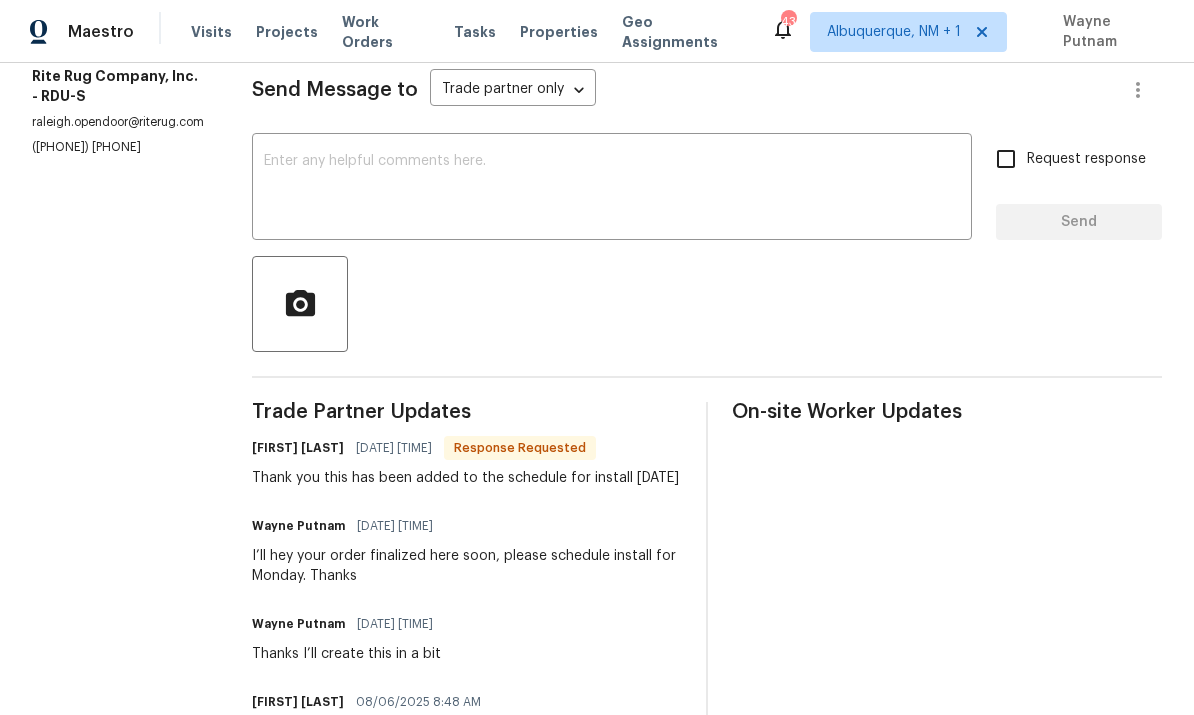 click at bounding box center (612, 189) 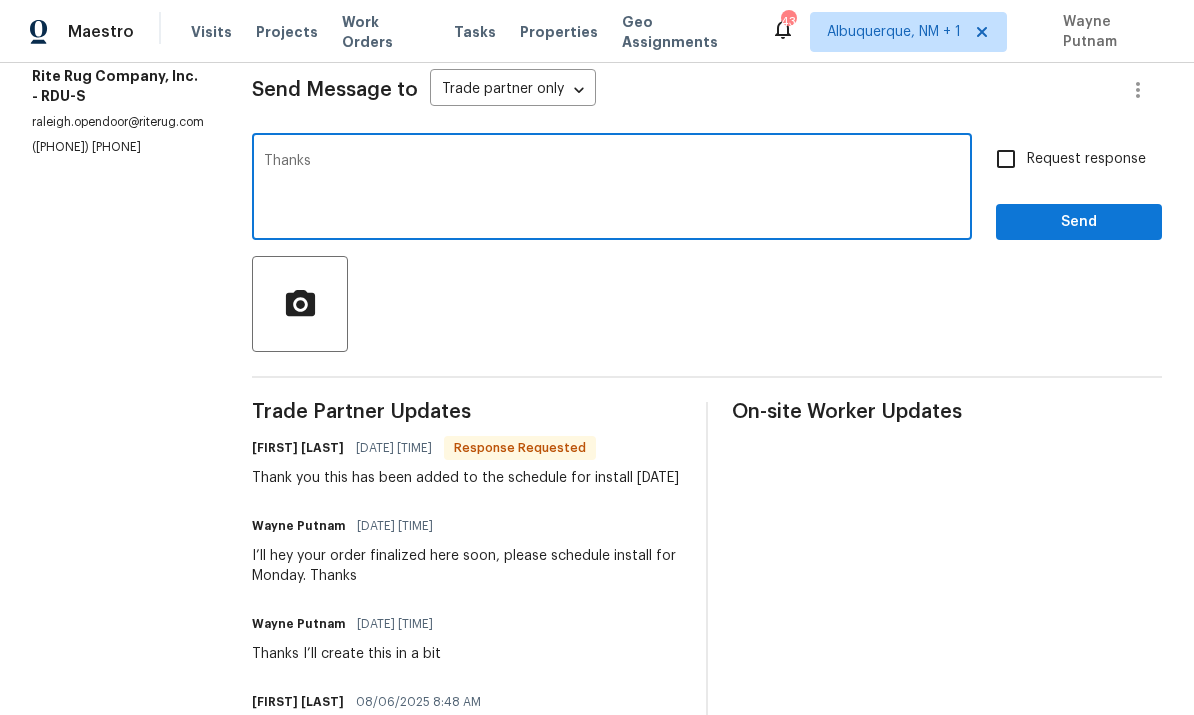 type on "Thanks" 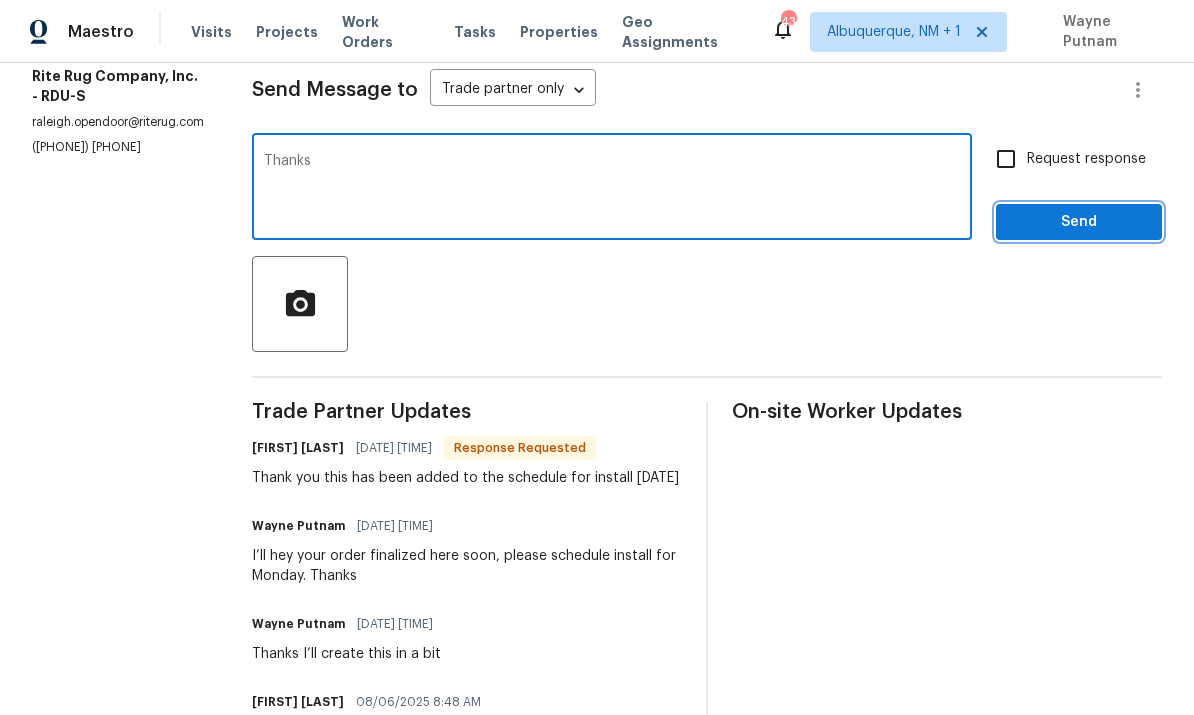 click on "Send" at bounding box center [1079, 222] 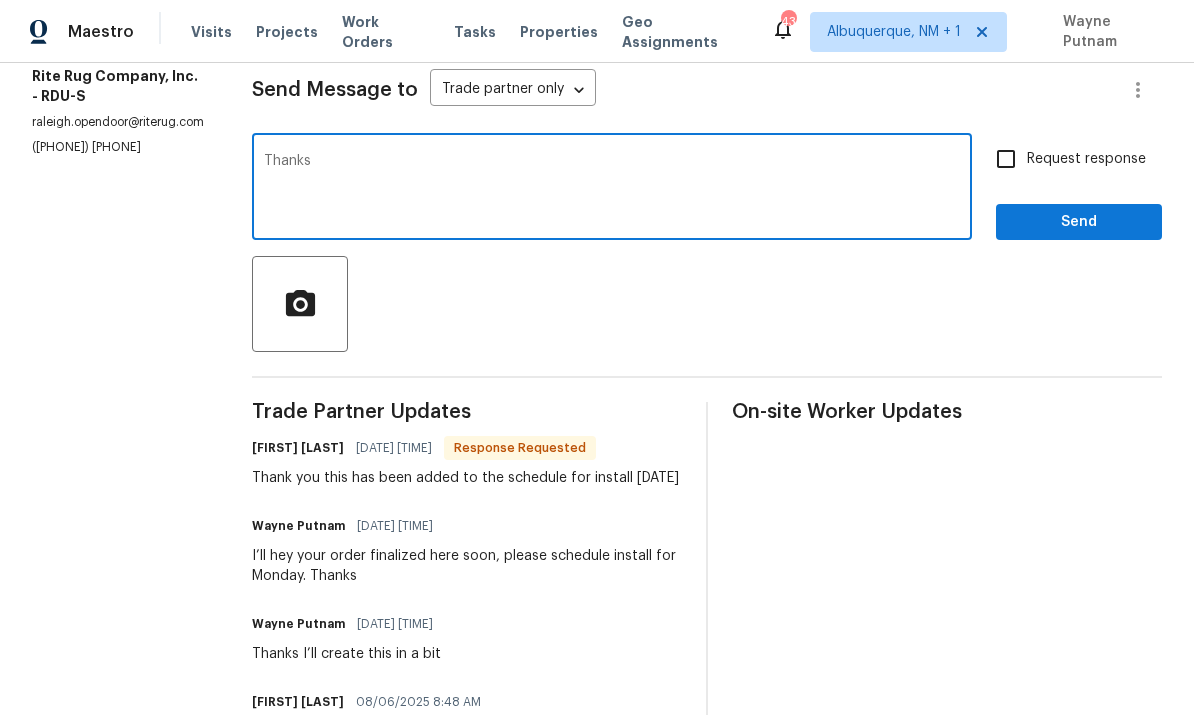scroll, scrollTop: 0, scrollLeft: 0, axis: both 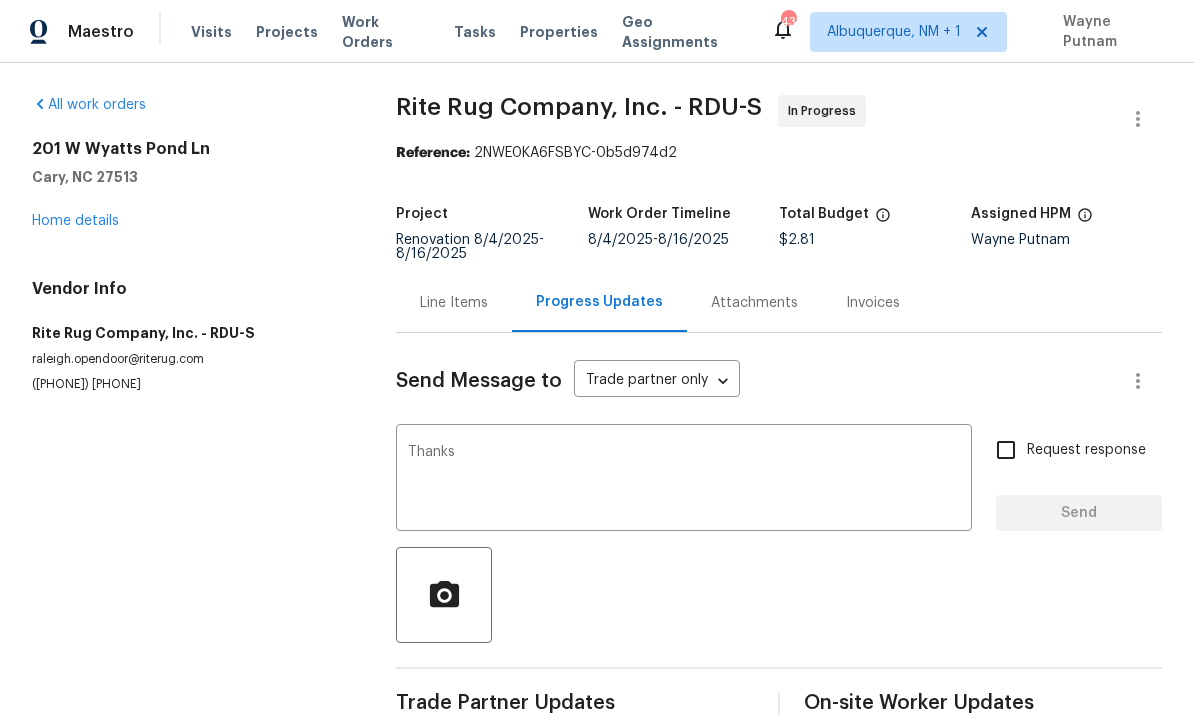 type 